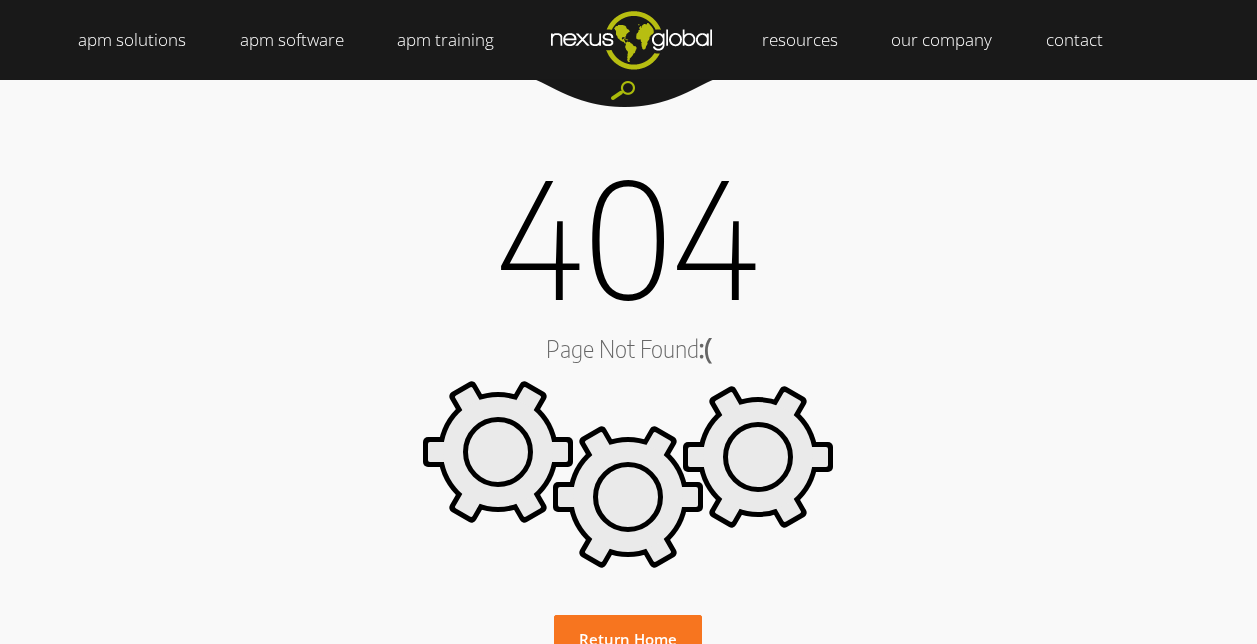 scroll, scrollTop: 0, scrollLeft: 0, axis: both 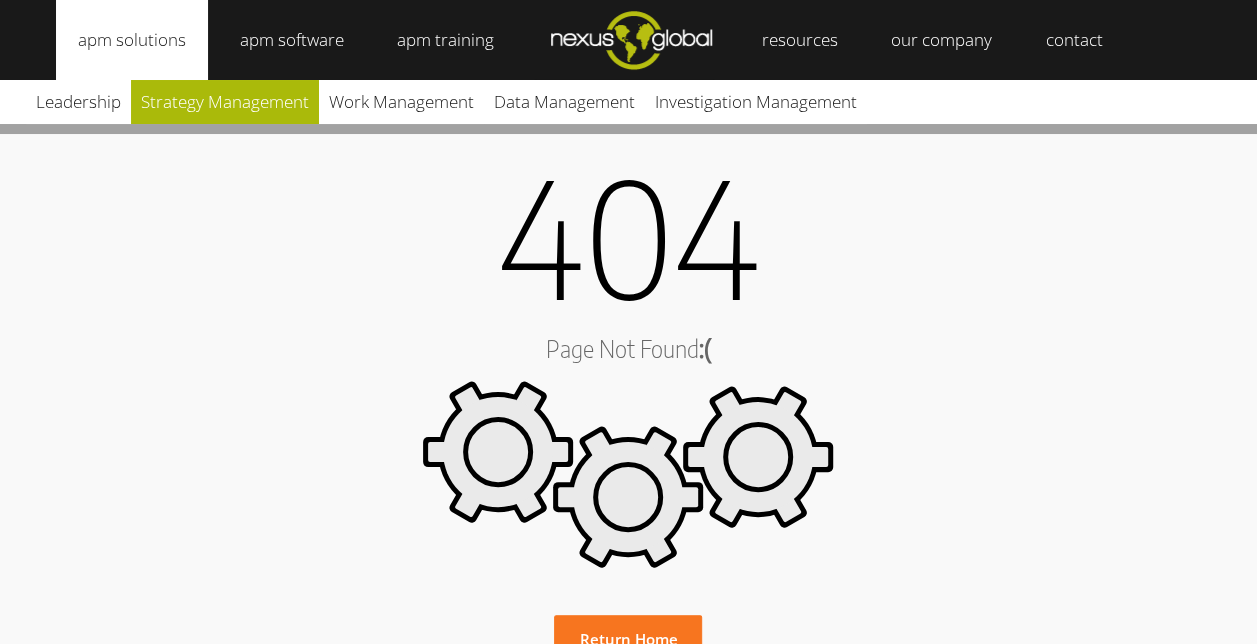click on "Strategy Management" at bounding box center (225, 102) 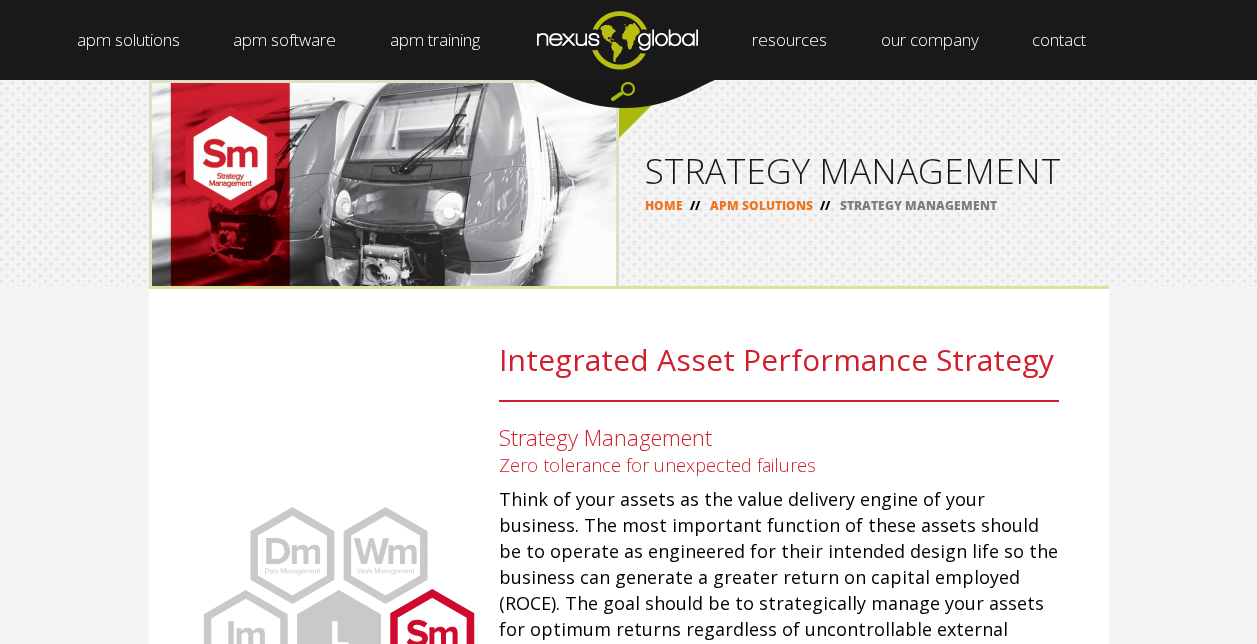 scroll, scrollTop: 0, scrollLeft: 0, axis: both 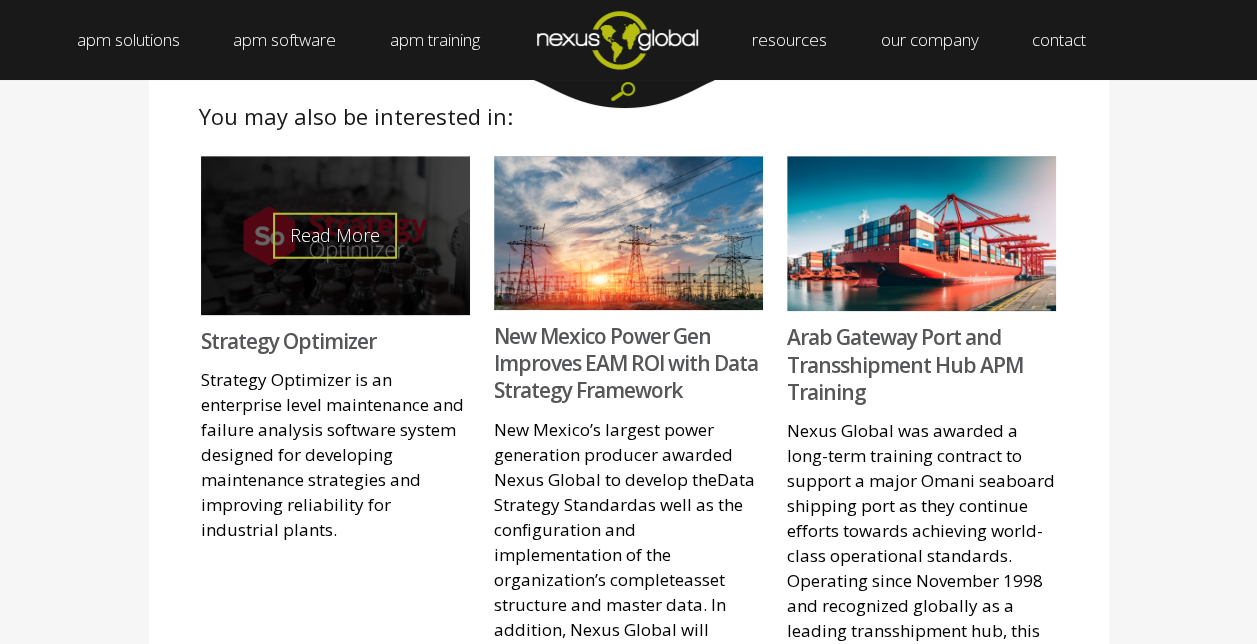 click on "Read More" at bounding box center (335, 235) 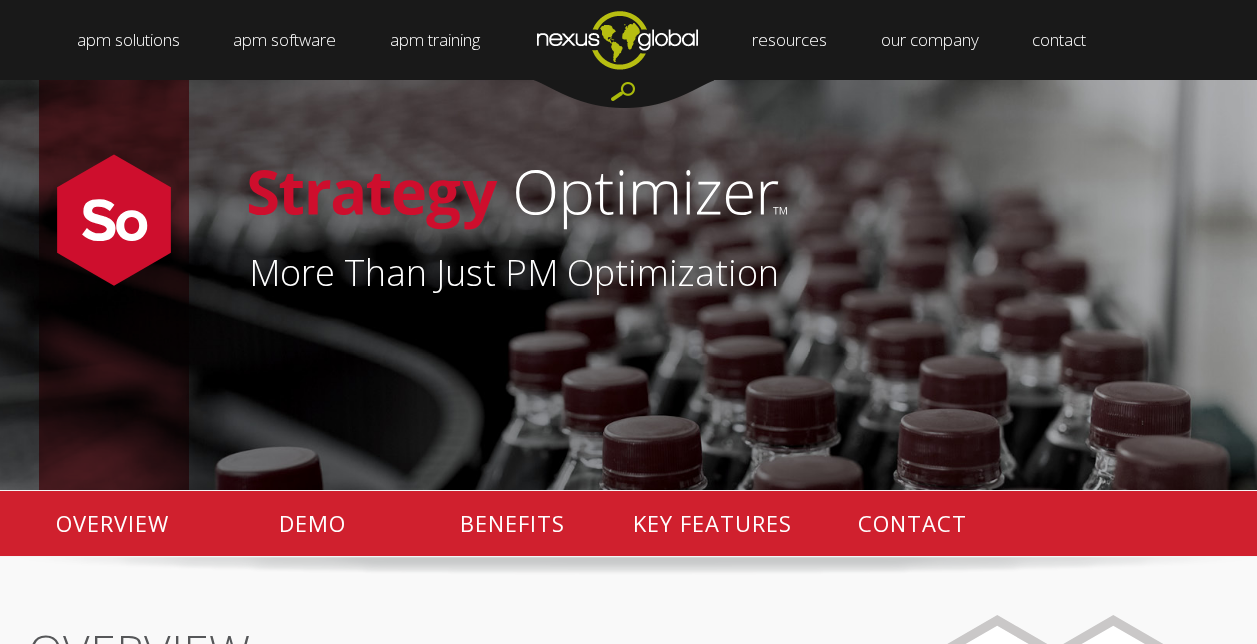 scroll, scrollTop: 0, scrollLeft: 0, axis: both 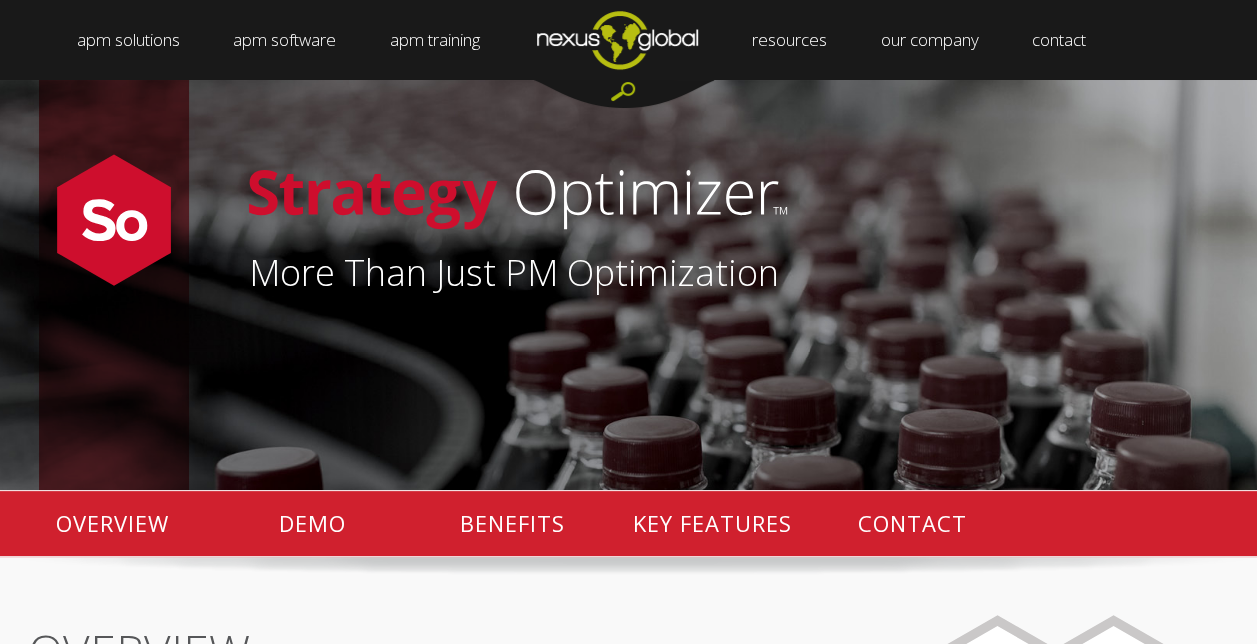 click on "More Than Just PM Optimization" at bounding box center [704, 285] 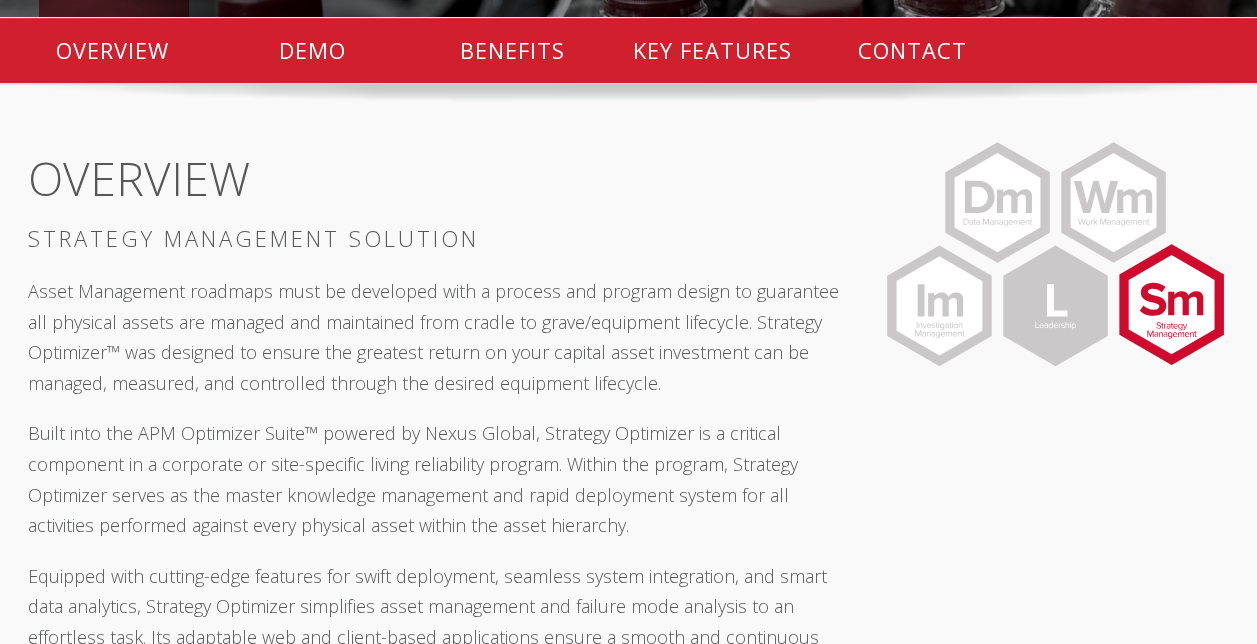 scroll, scrollTop: 478, scrollLeft: 0, axis: vertical 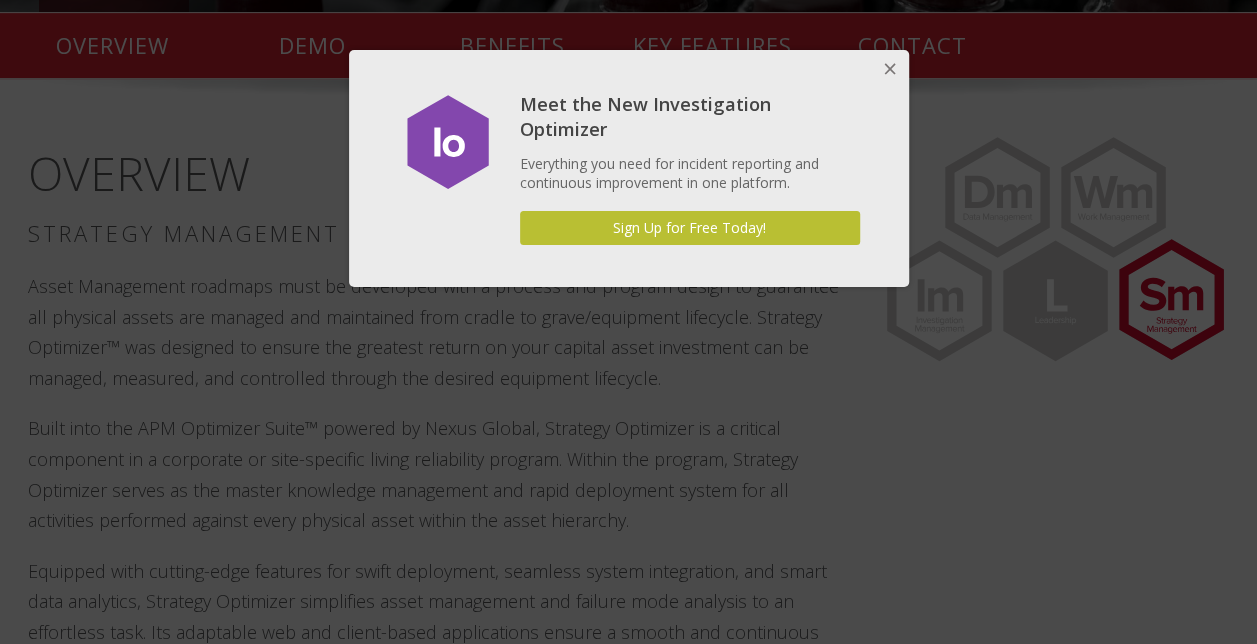 click at bounding box center (889, 70) 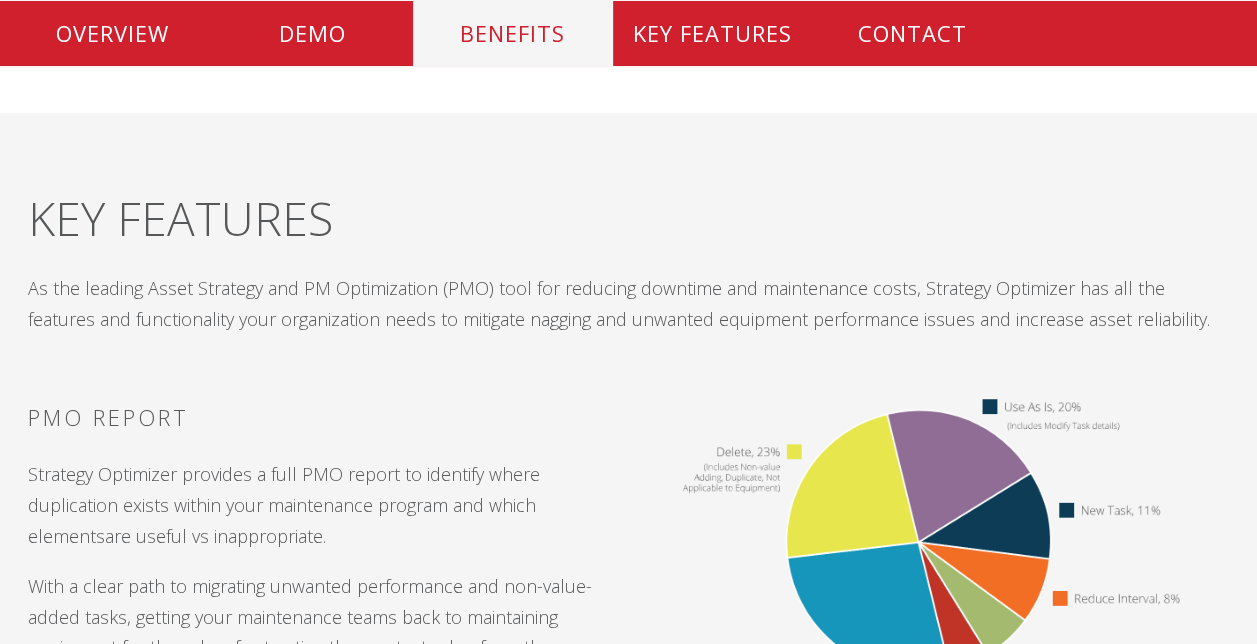 scroll, scrollTop: 3104, scrollLeft: 0, axis: vertical 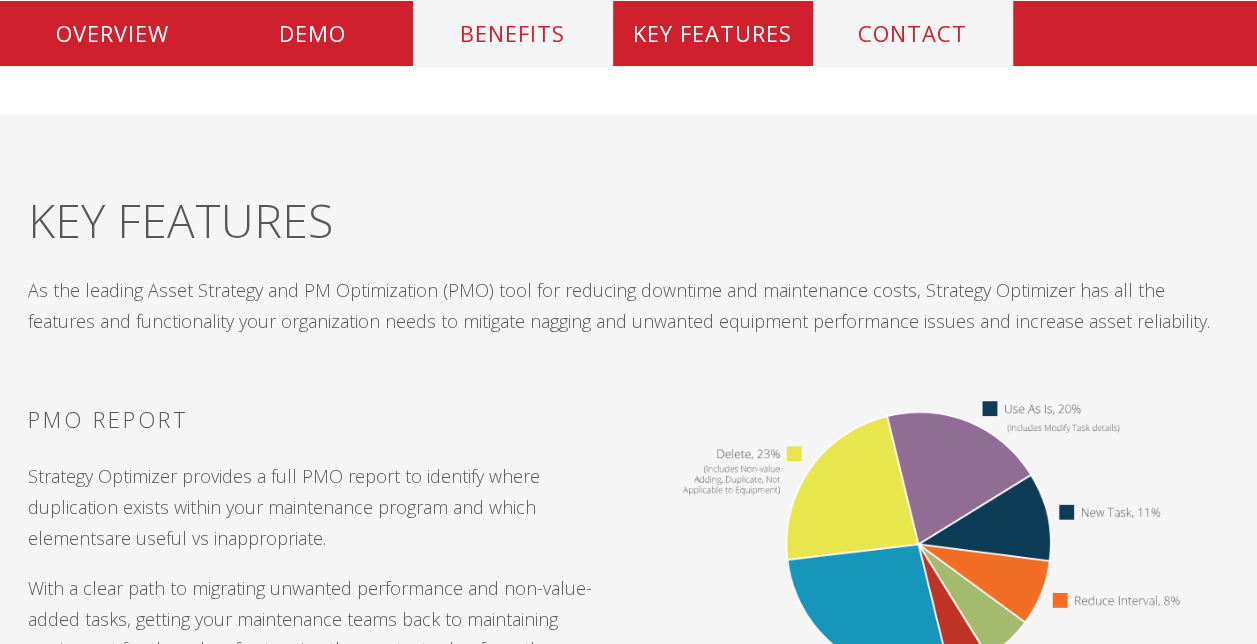 click on "CONTACT" at bounding box center (913, 33) 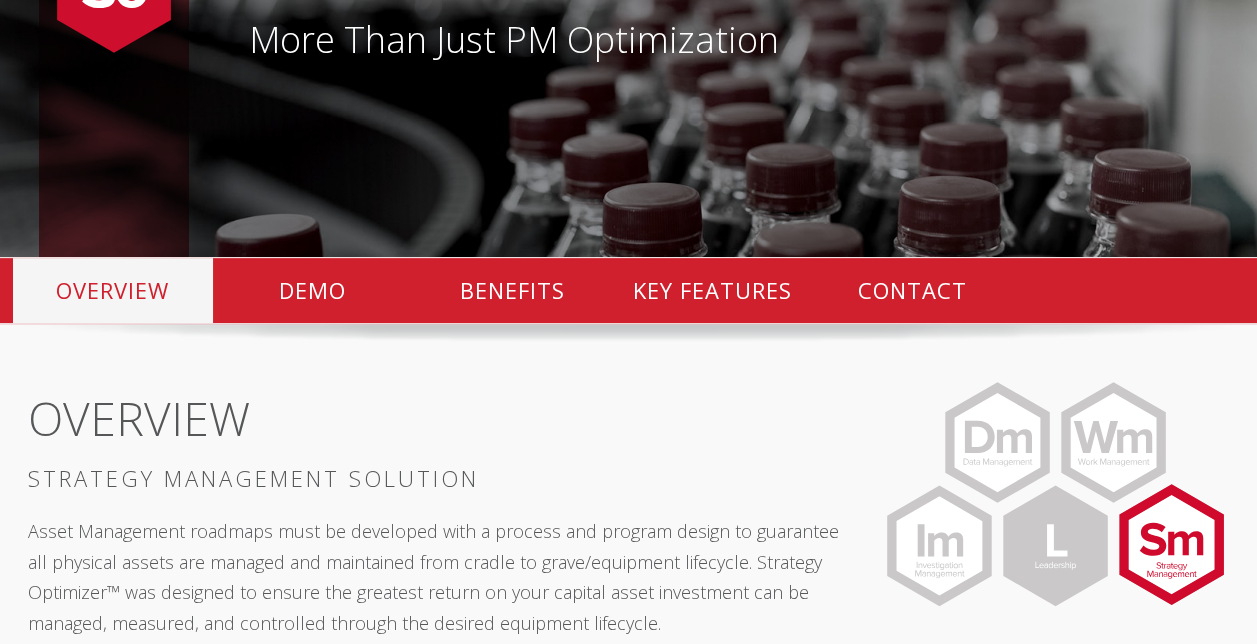 scroll, scrollTop: 232, scrollLeft: 0, axis: vertical 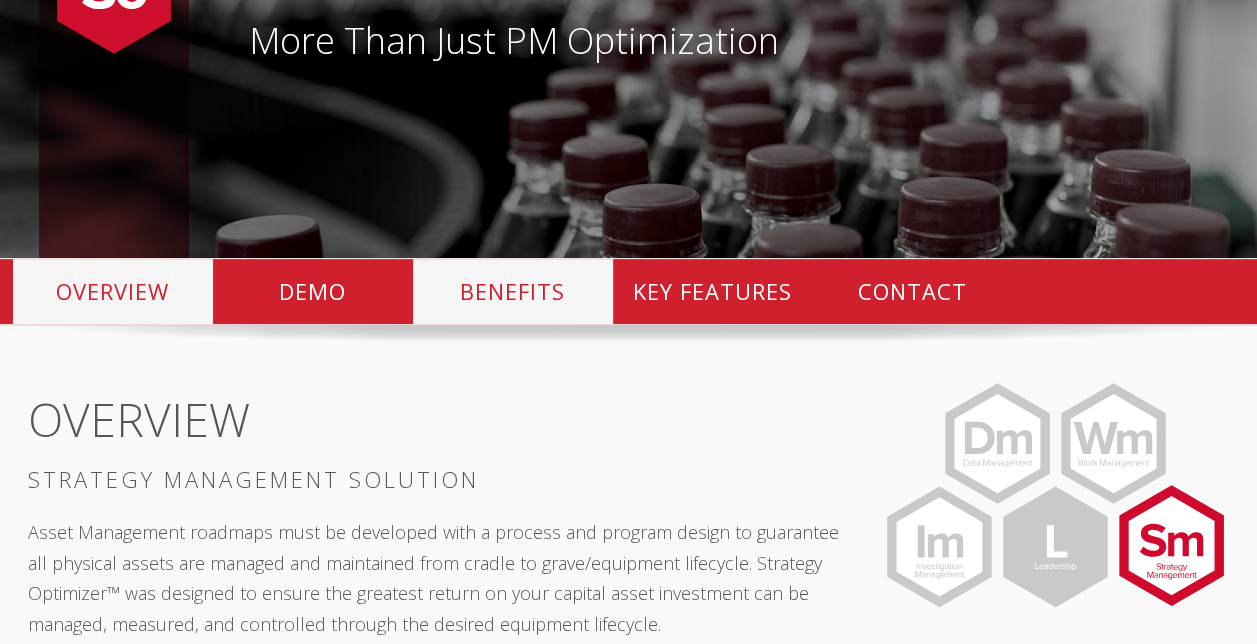 click on "BENEFITS" at bounding box center (513, 291) 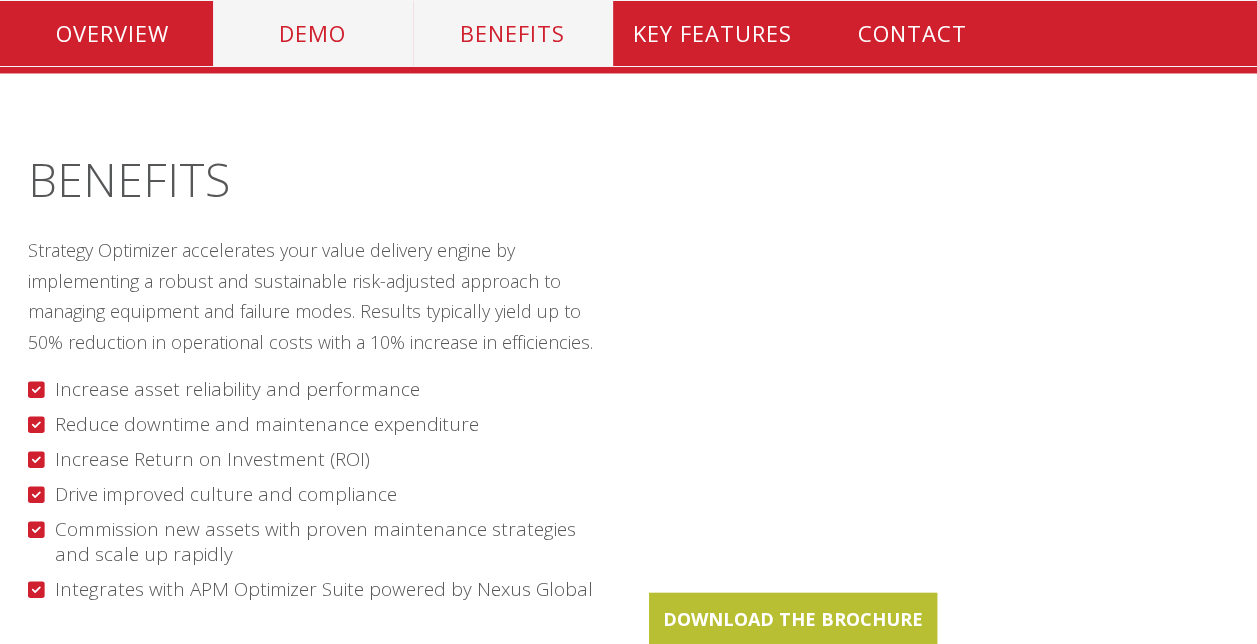 scroll, scrollTop: 2562, scrollLeft: 0, axis: vertical 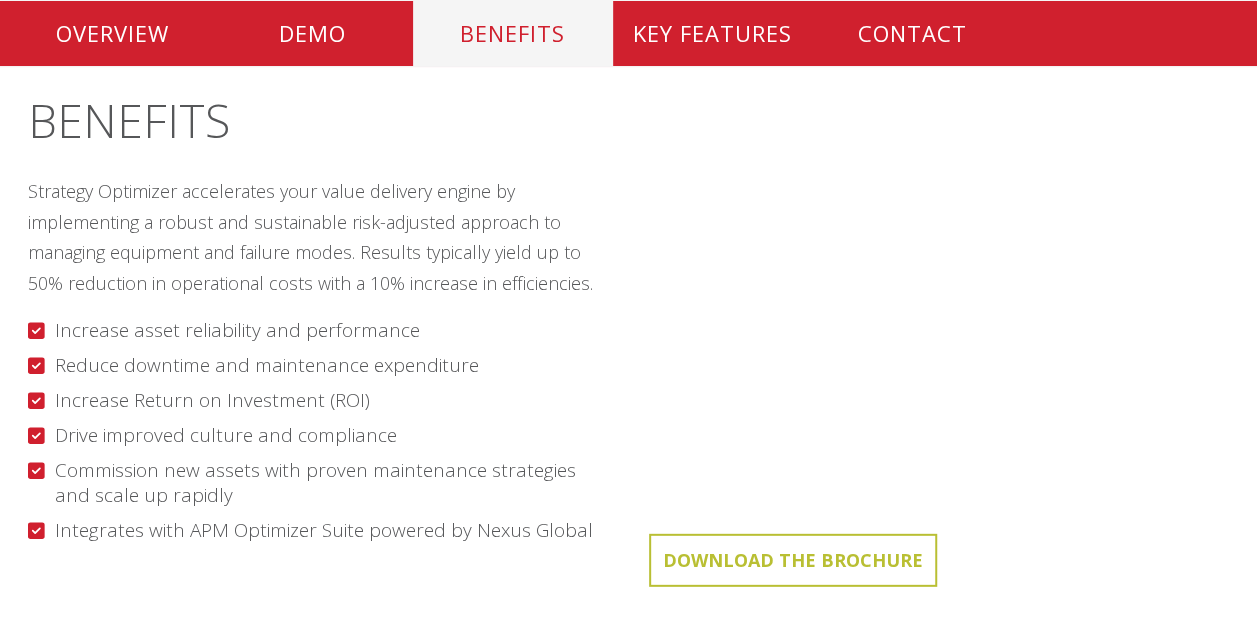 click on "DOWNLOAD THE BROCHURE" at bounding box center (793, 560) 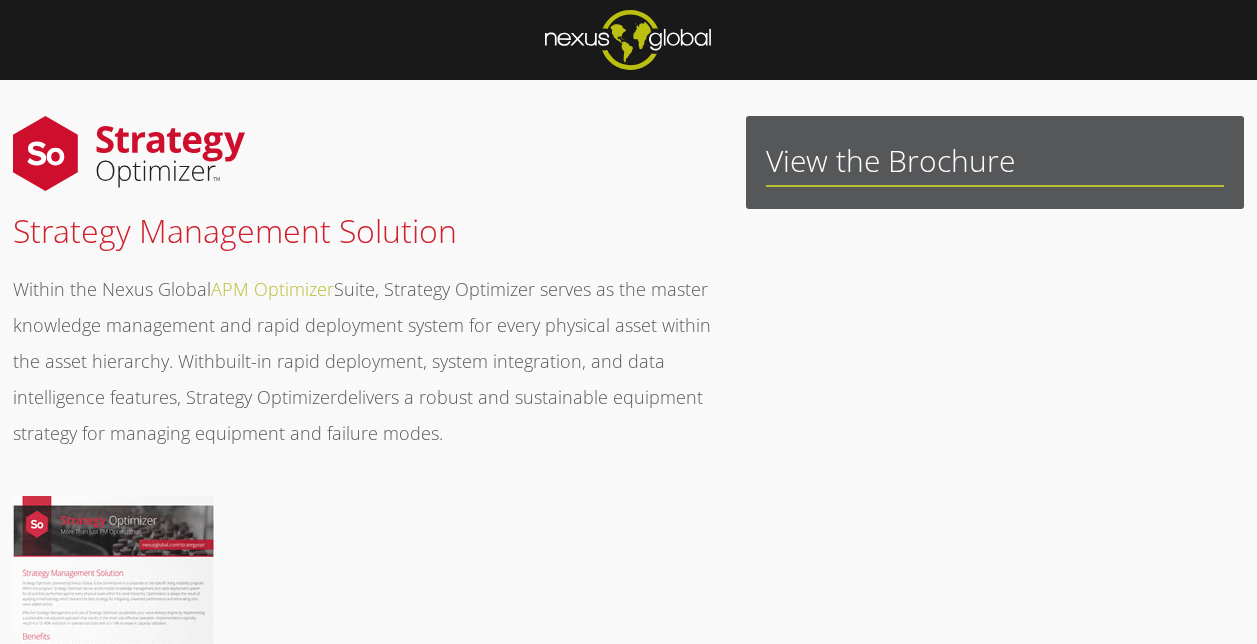 scroll, scrollTop: 0, scrollLeft: 0, axis: both 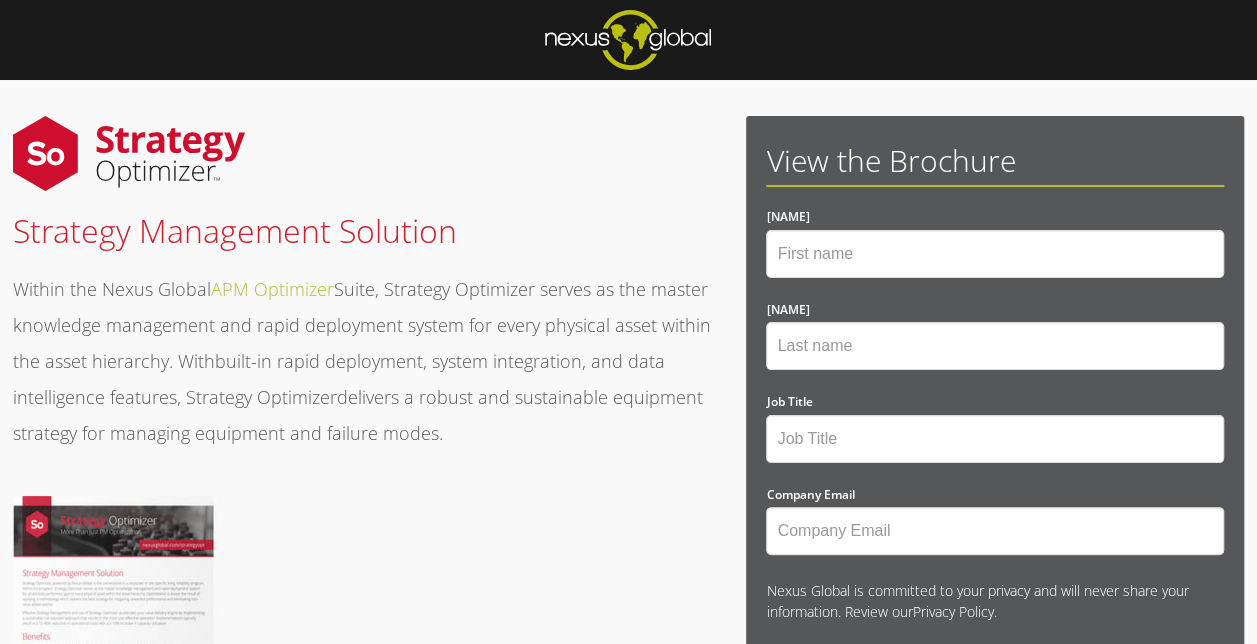 click at bounding box center [628, 40] 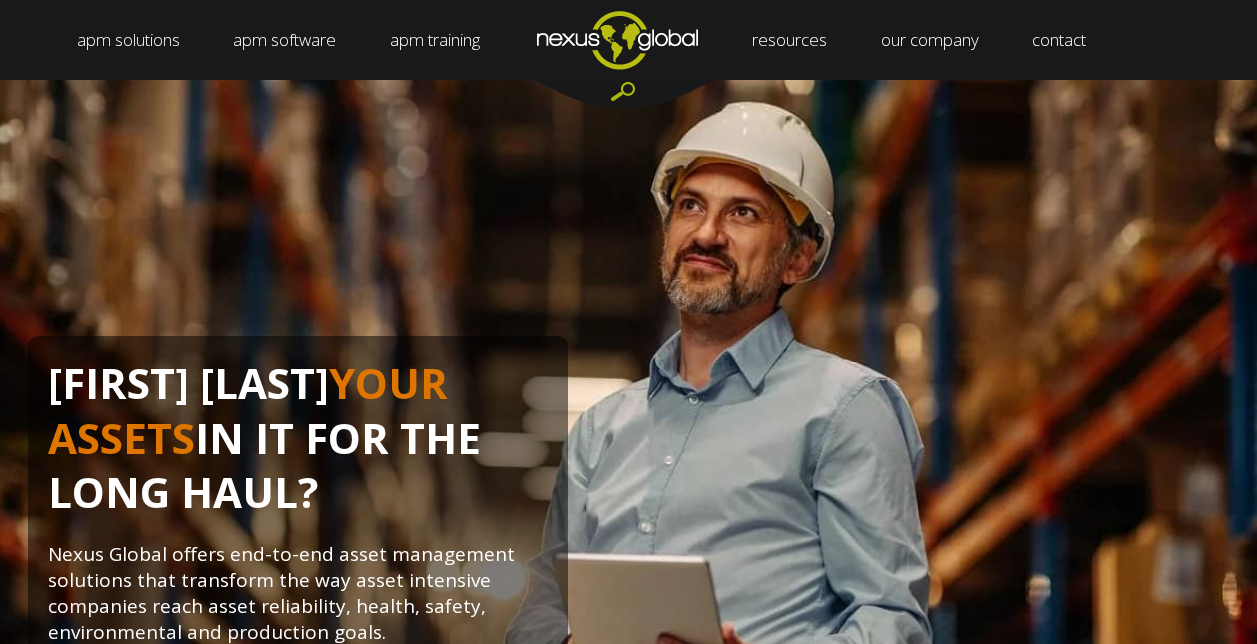 scroll, scrollTop: 0, scrollLeft: 0, axis: both 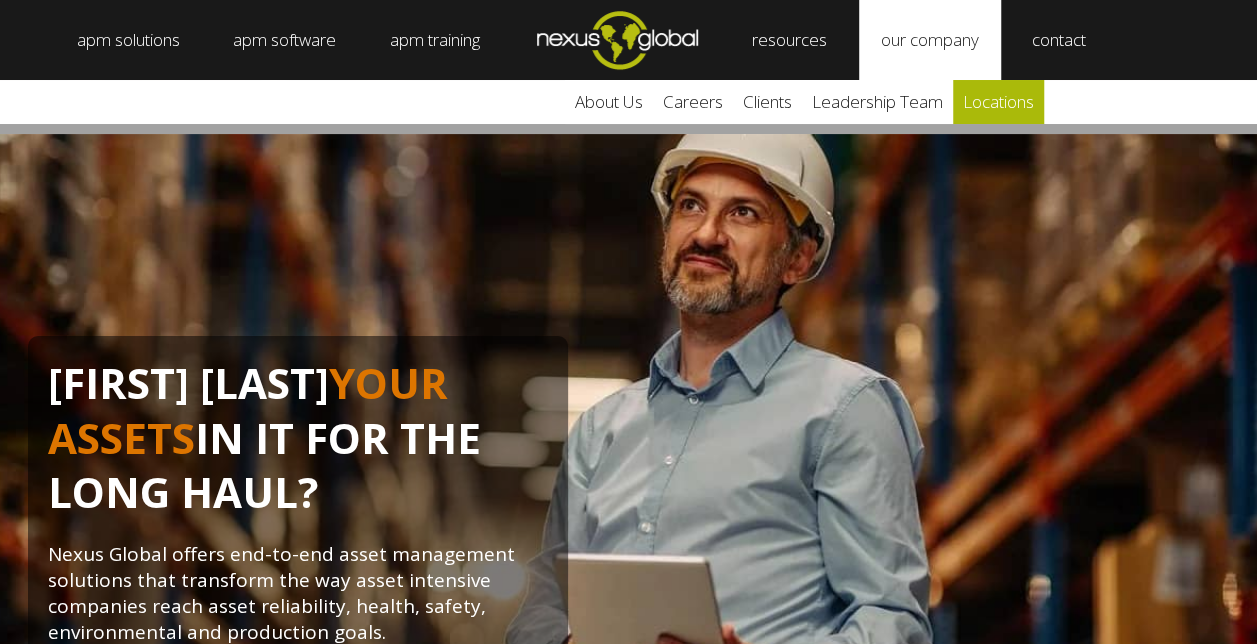 click on "locations" at bounding box center [998, 102] 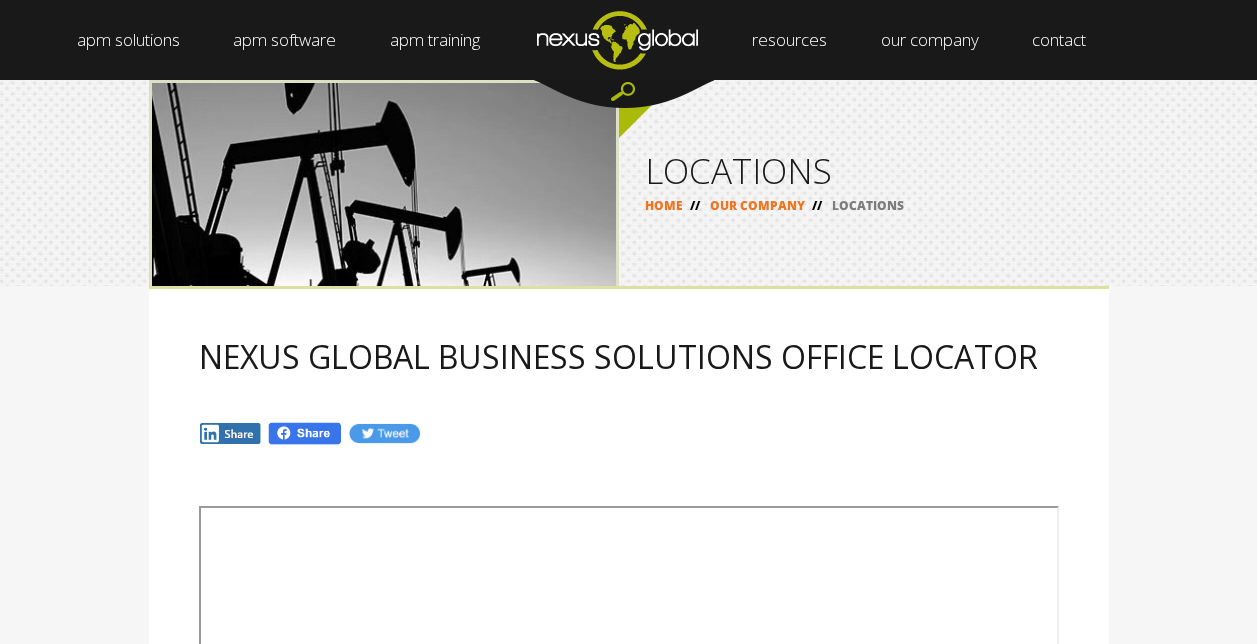 scroll, scrollTop: 0, scrollLeft: 0, axis: both 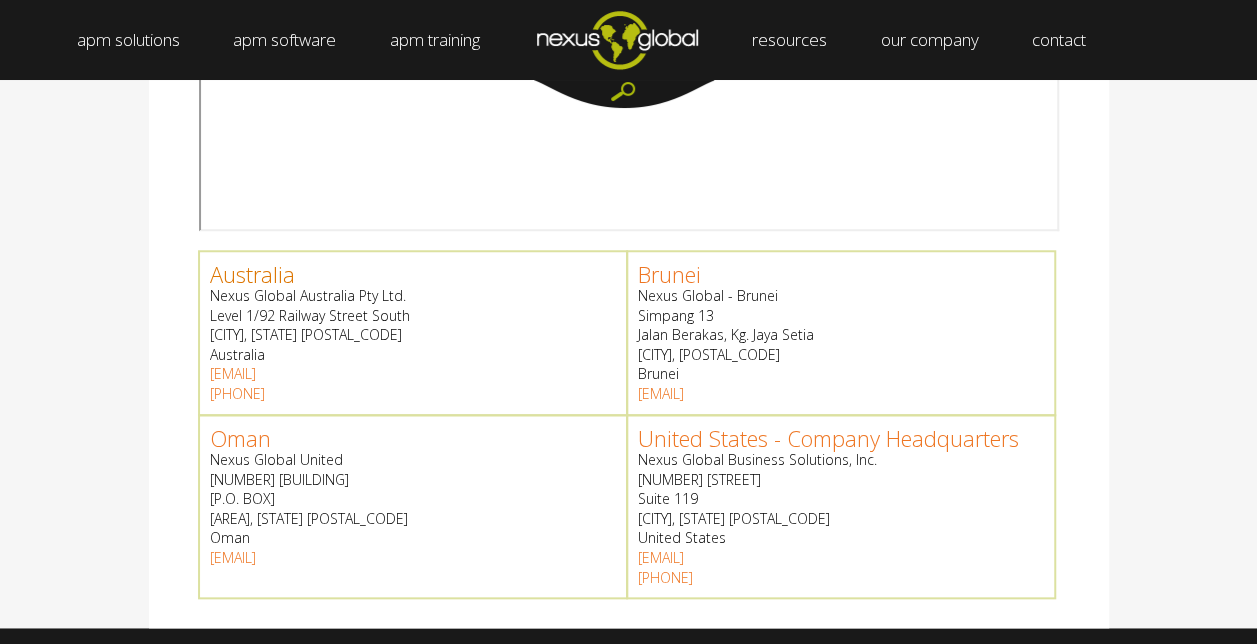 click on "Australia" at bounding box center [252, 274] 